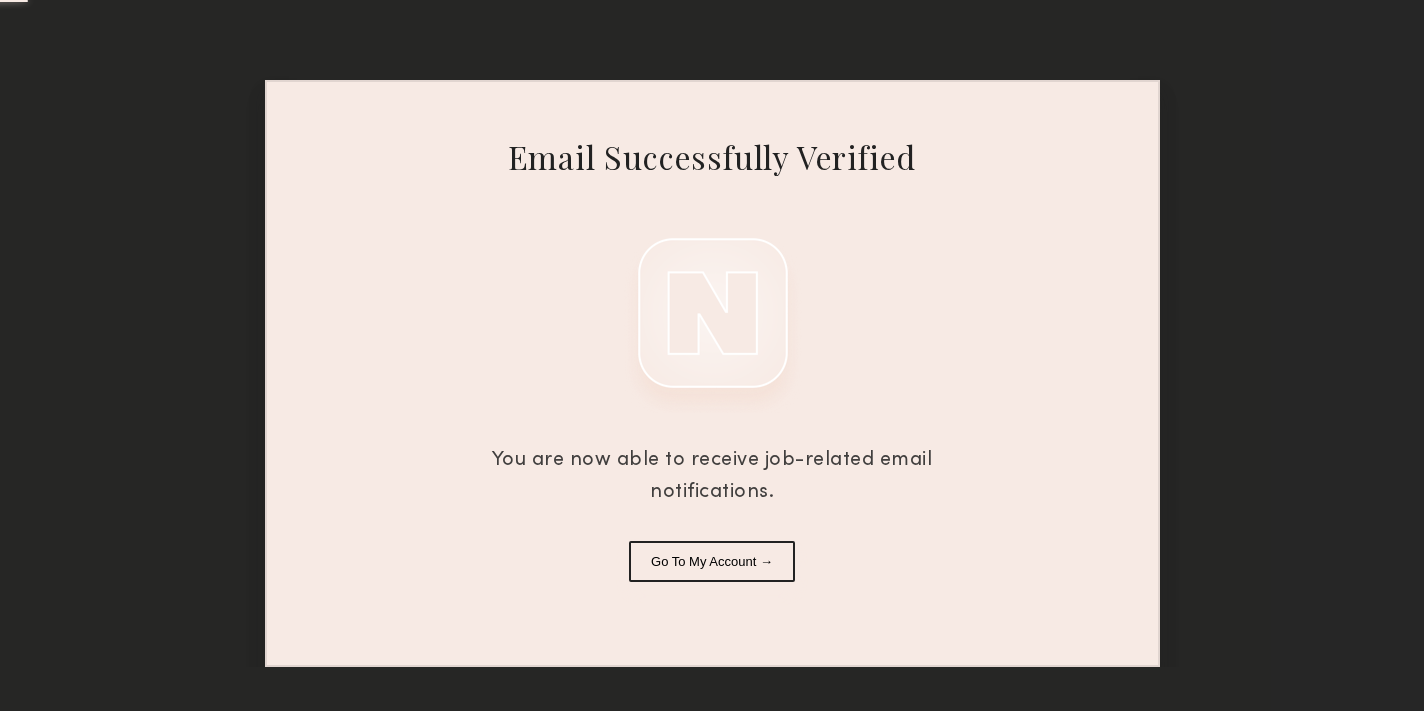 scroll, scrollTop: 0, scrollLeft: 0, axis: both 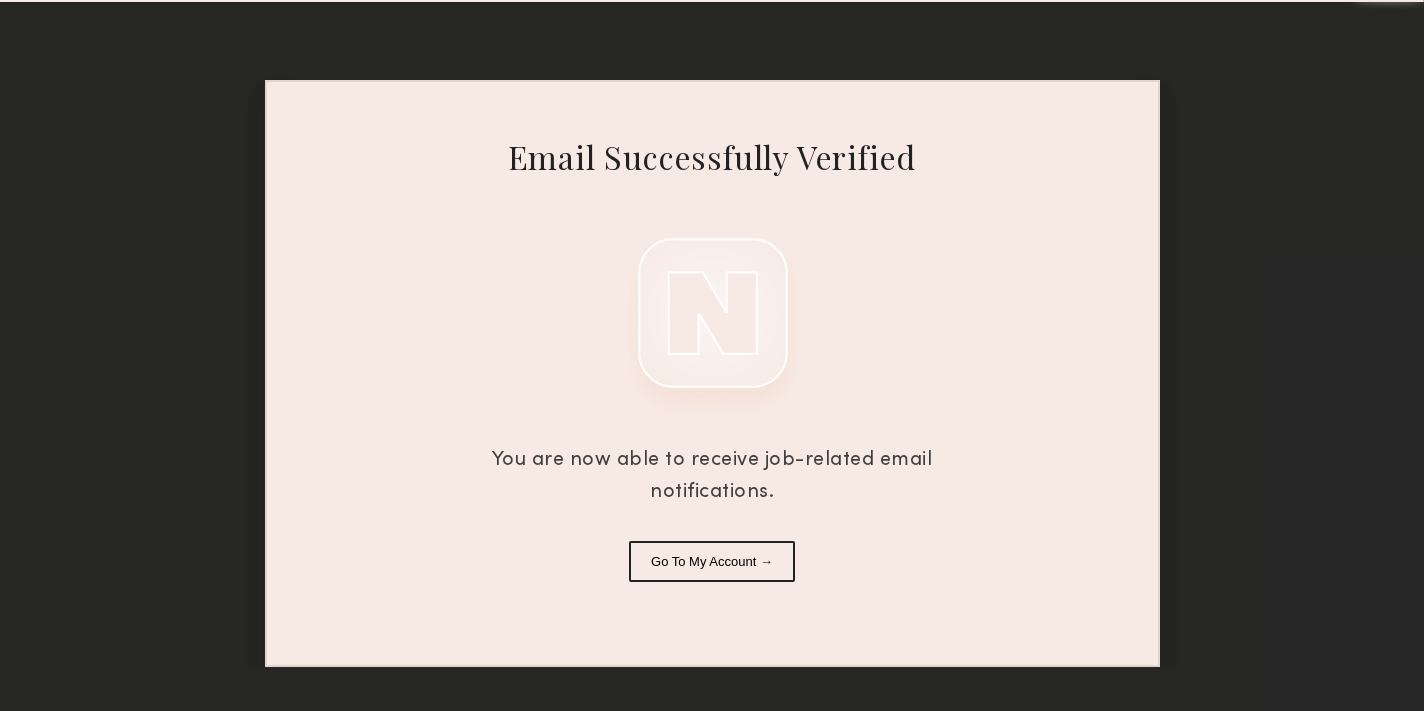 click on "Go To My Account →" at bounding box center [712, 561] 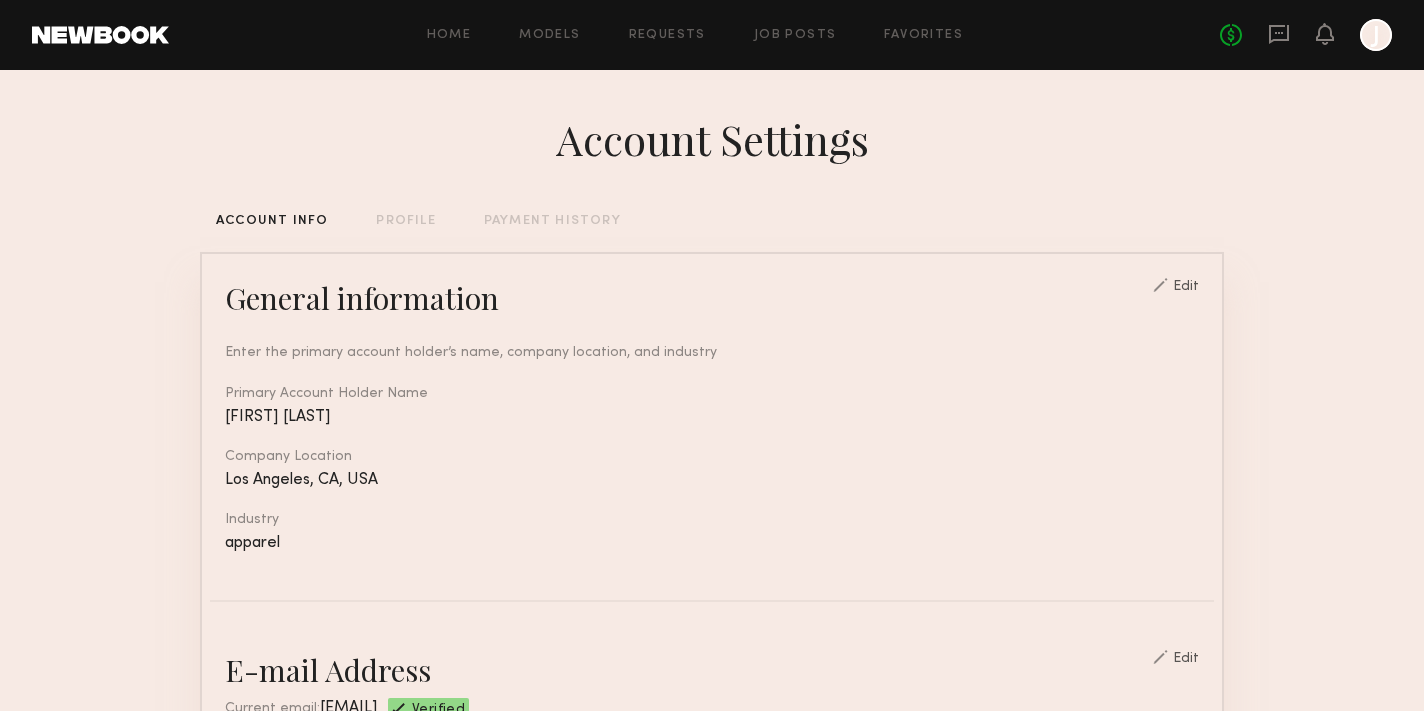 click on "Home Models Requests Job Posts Favorites Sign Out No fees up to $5,000 J" 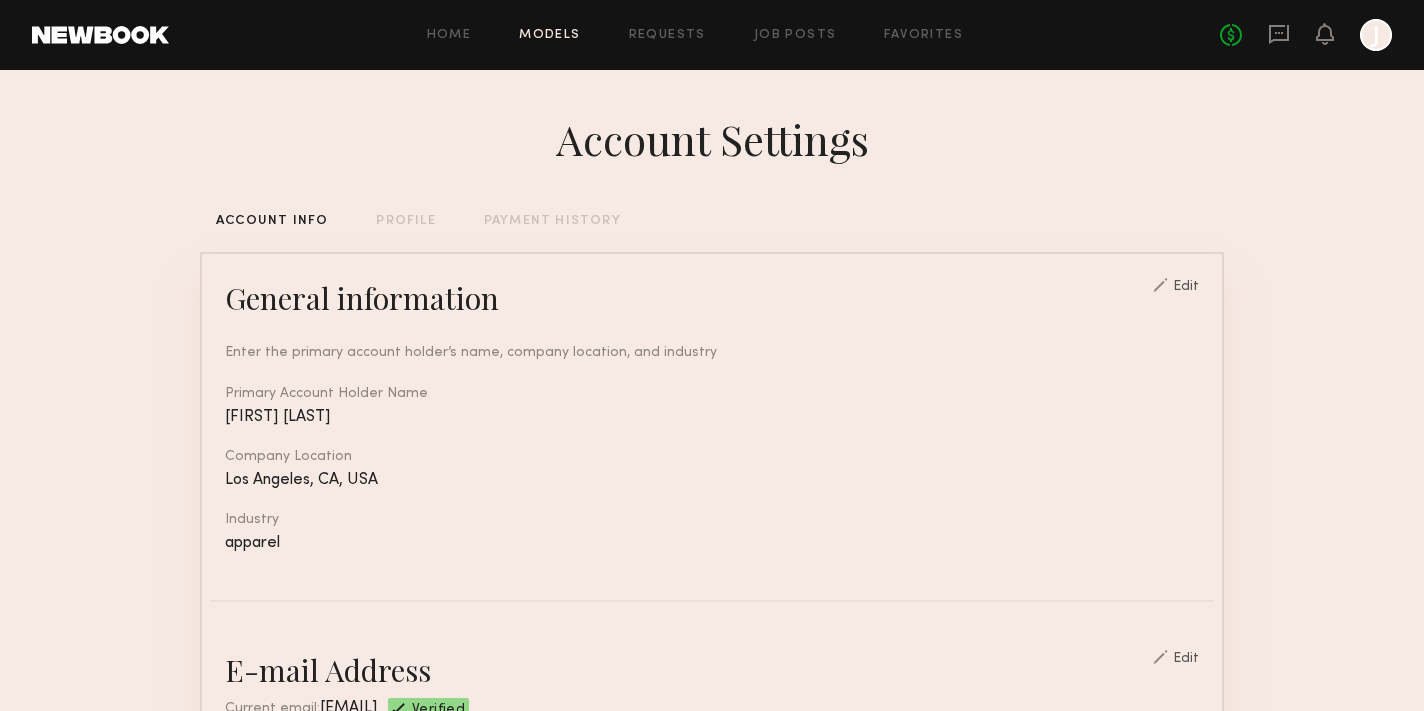 click on "Models" 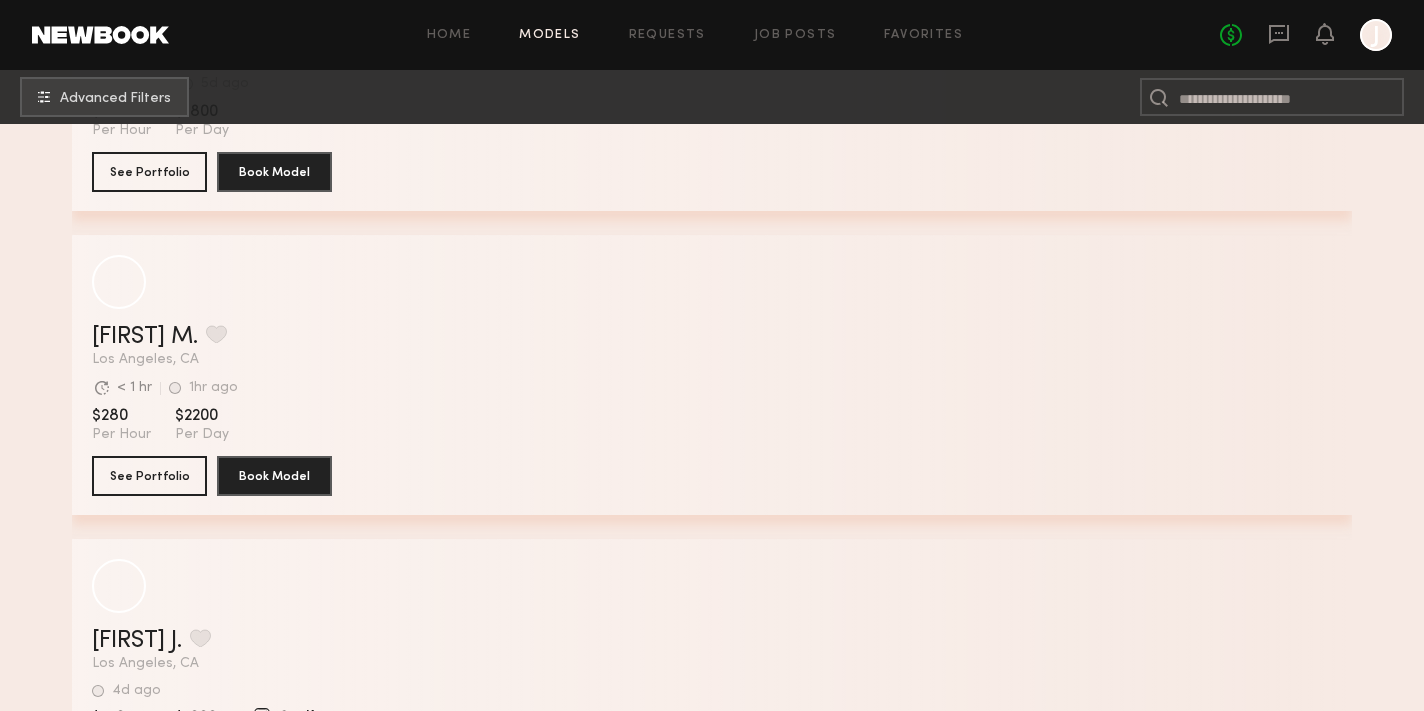 scroll, scrollTop: 852, scrollLeft: 0, axis: vertical 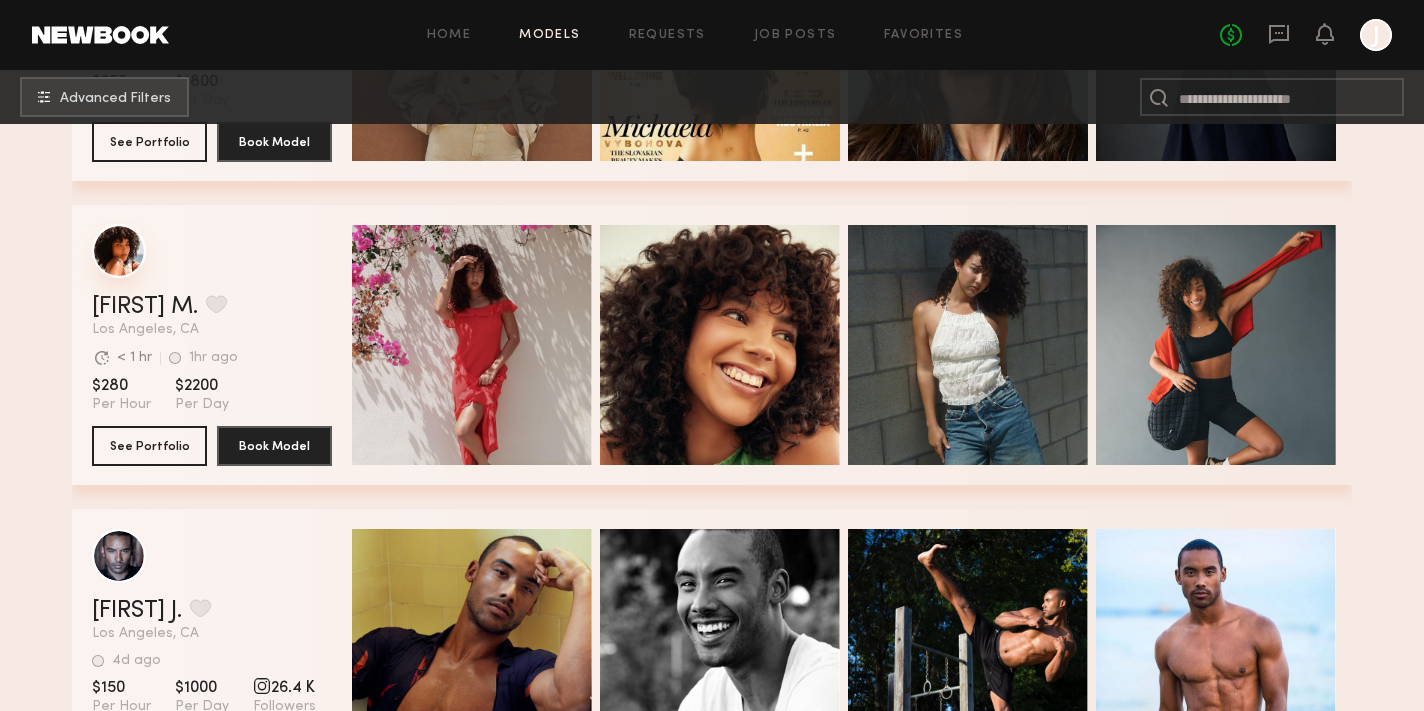 click 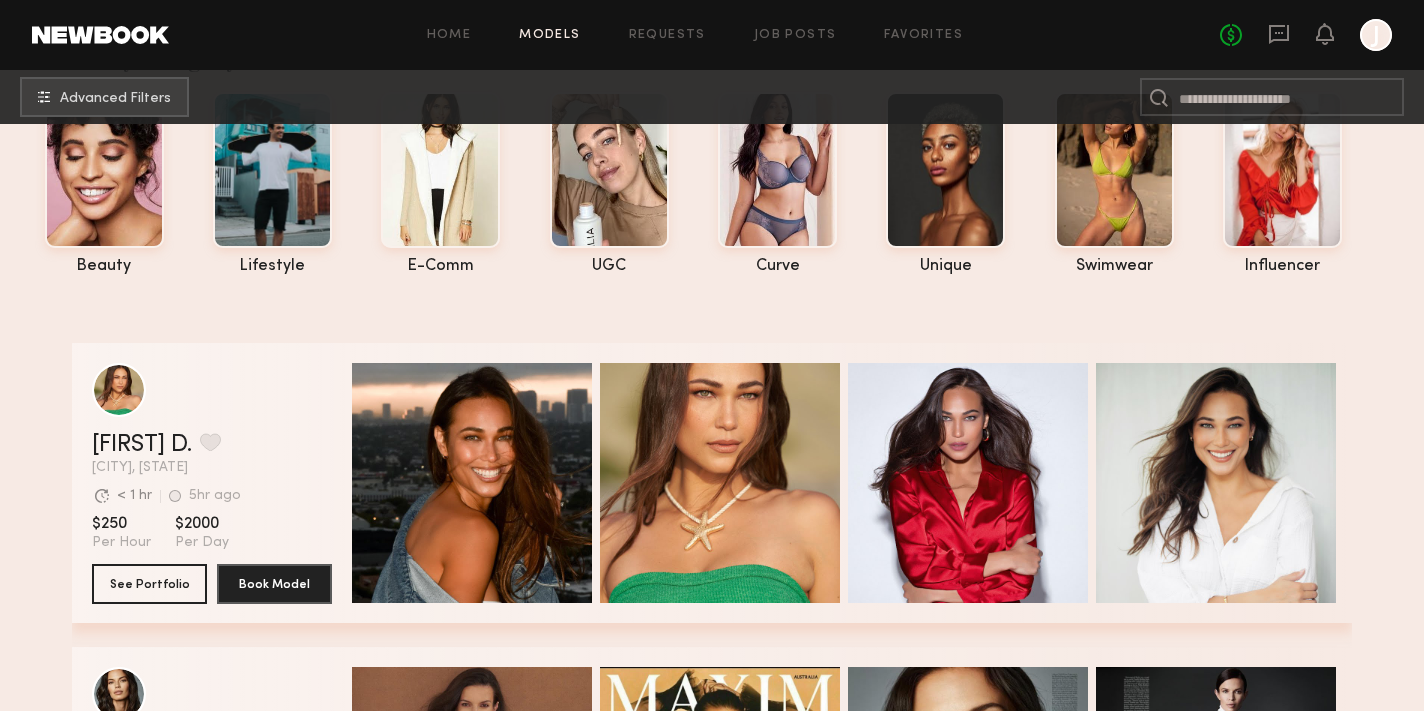 scroll, scrollTop: 0, scrollLeft: 0, axis: both 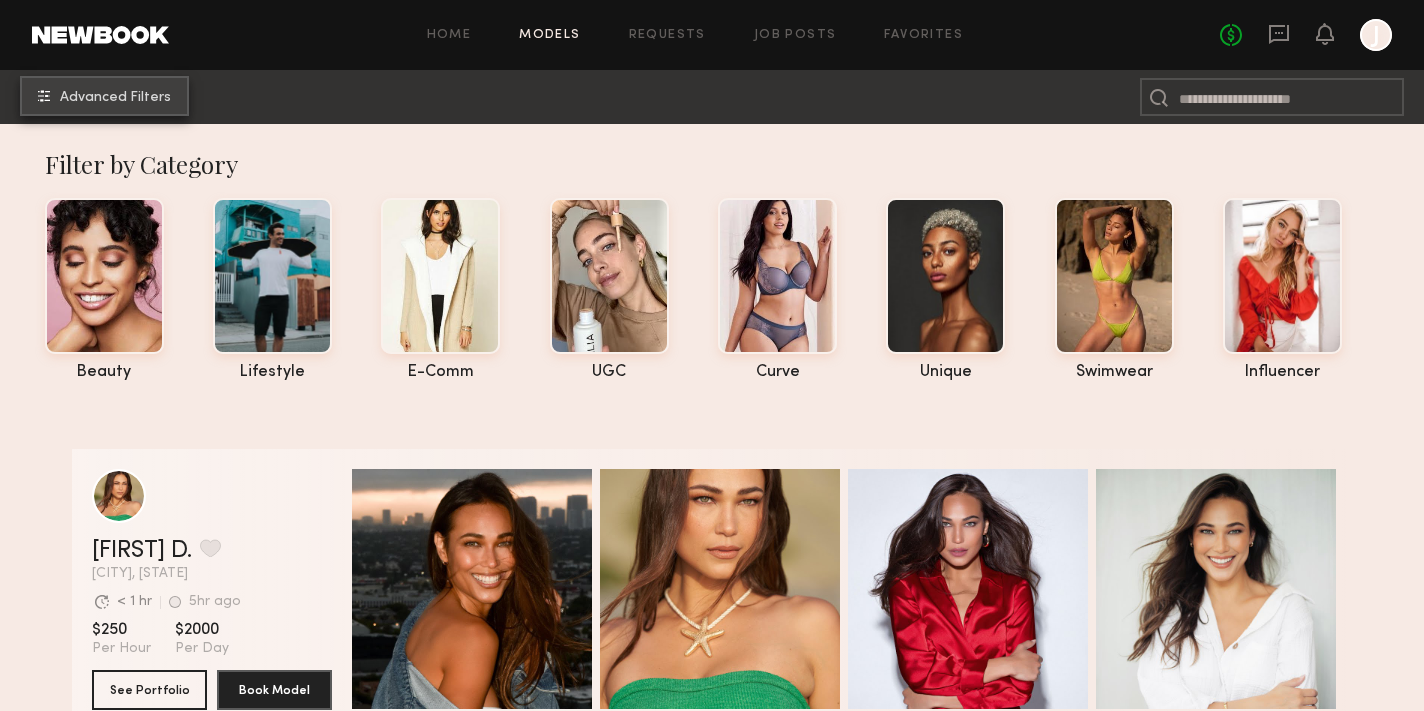 click on "Advanced Filters" 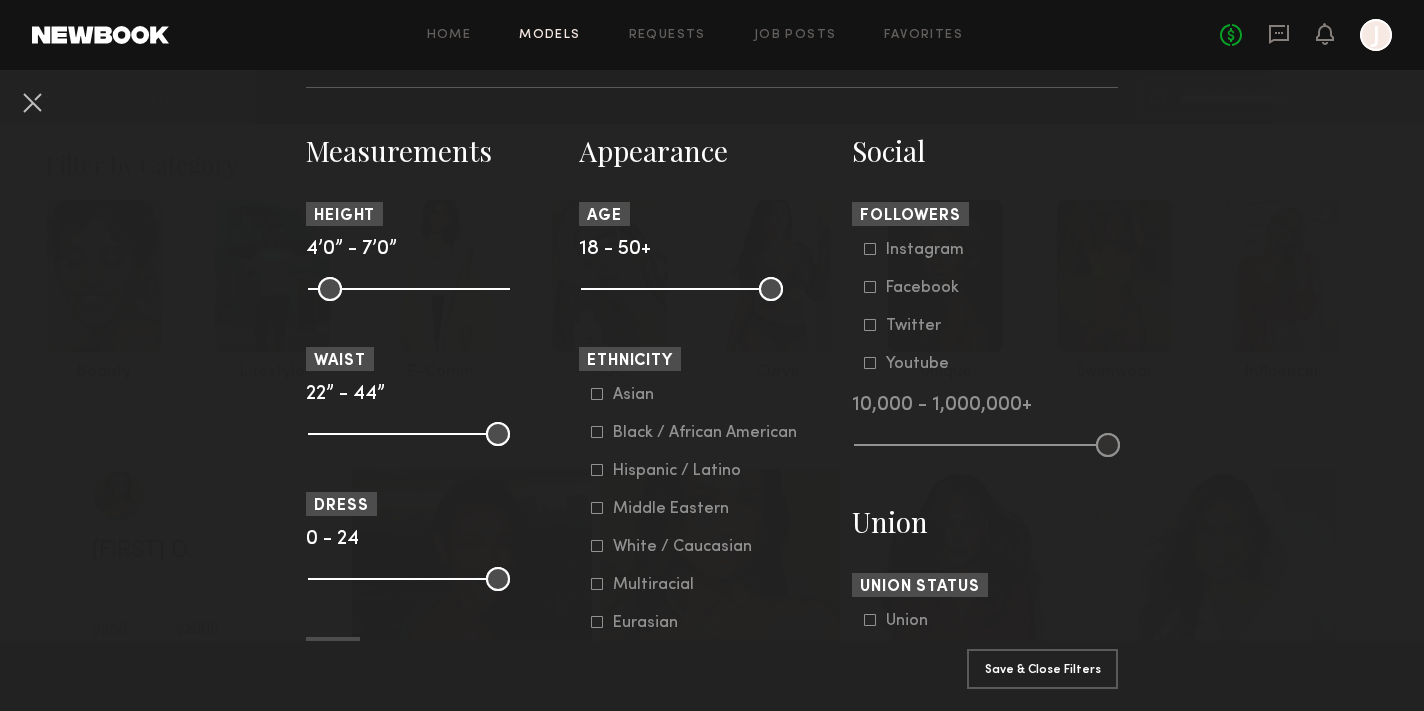 scroll, scrollTop: 838, scrollLeft: 0, axis: vertical 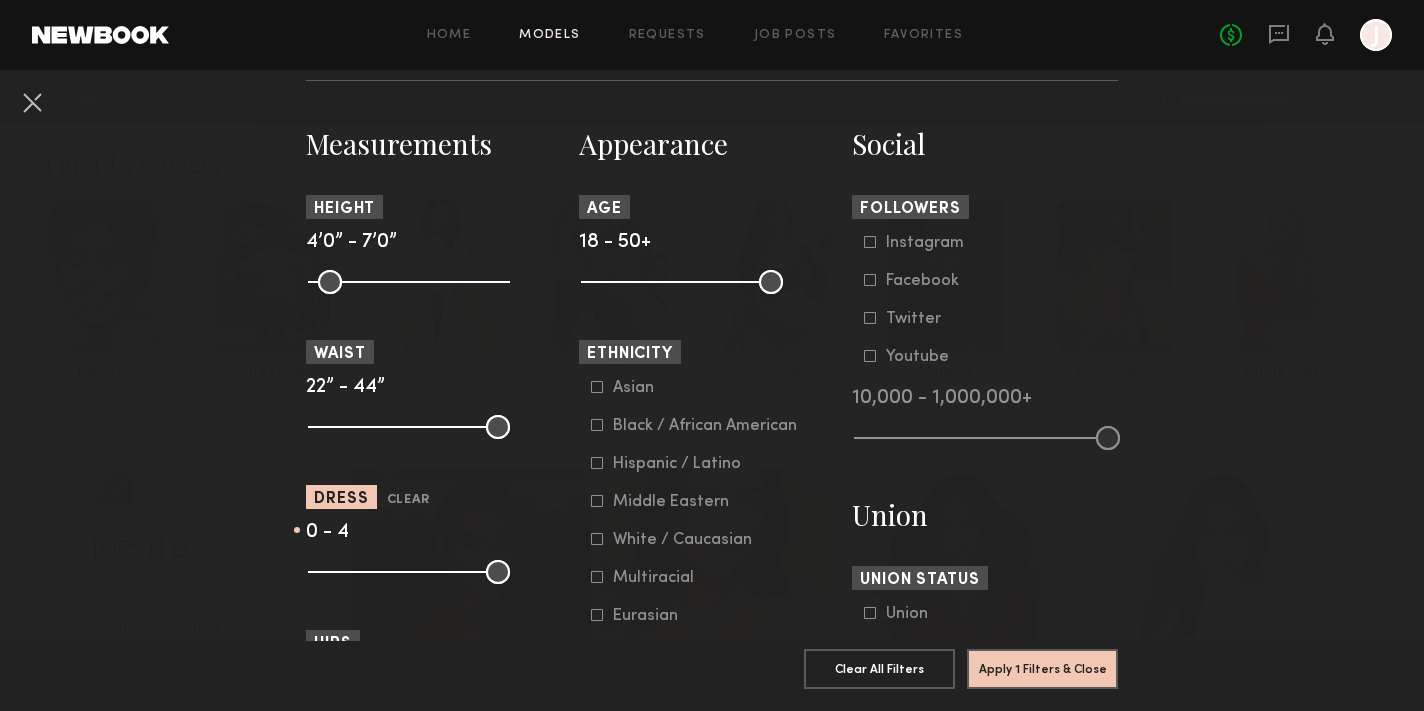 drag, startPoint x: 498, startPoint y: 575, endPoint x: 345, endPoint y: 571, distance: 153.05228 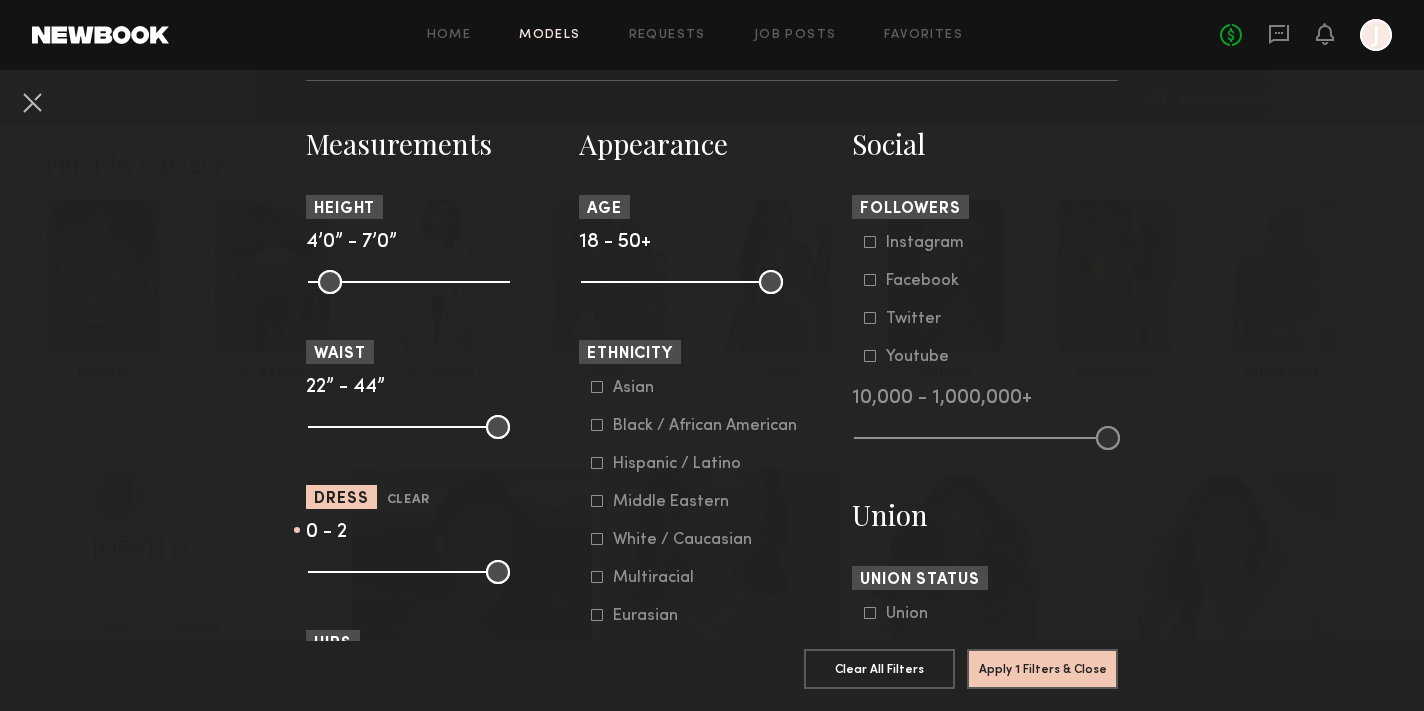 type on "*" 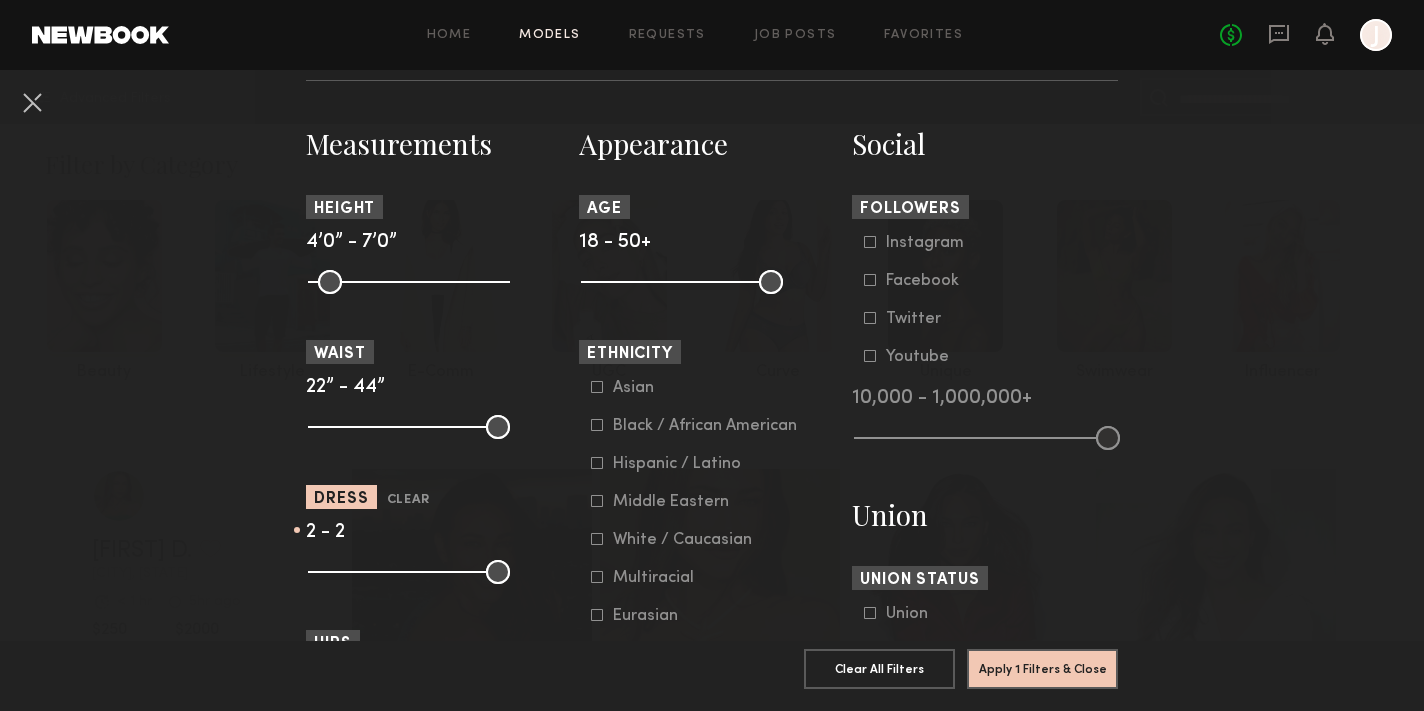 type on "*" 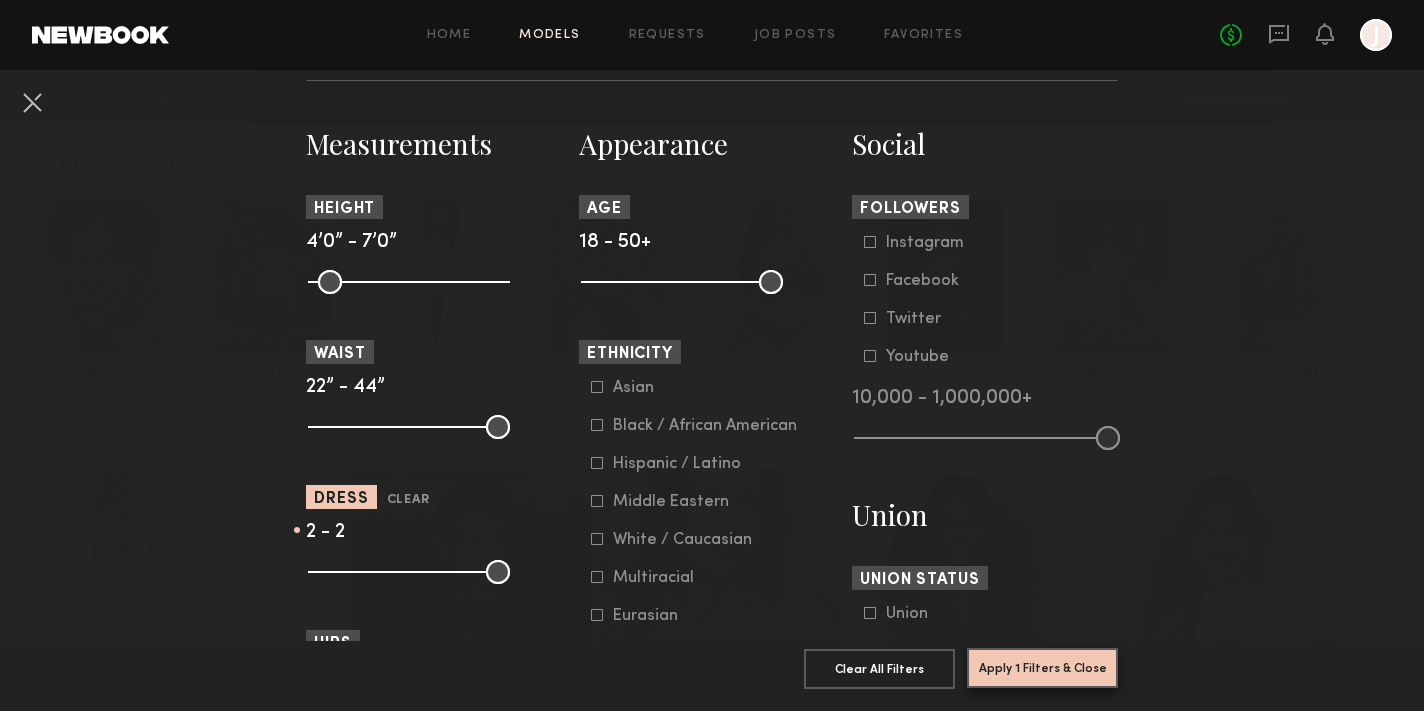 click on "Apply 1 Filters & Close" 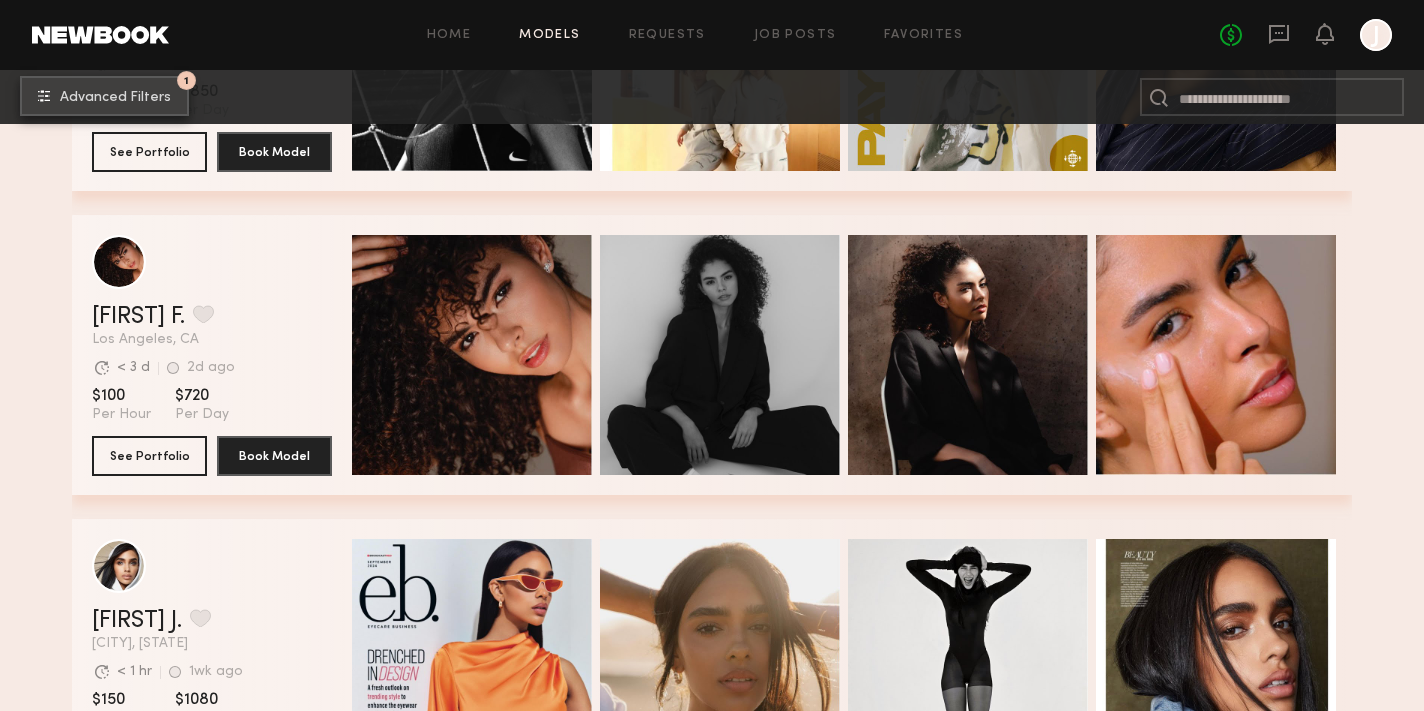 scroll, scrollTop: 1773, scrollLeft: 0, axis: vertical 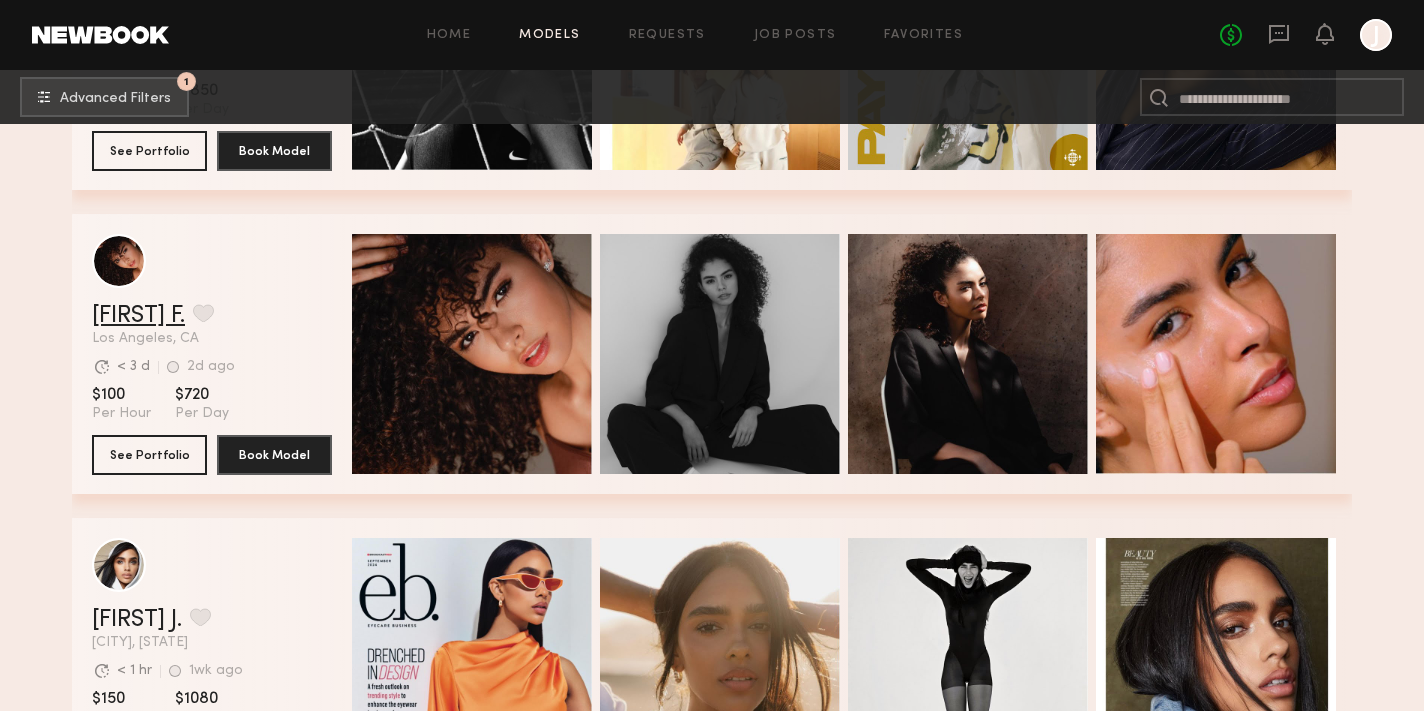 click on "Ágatha F." 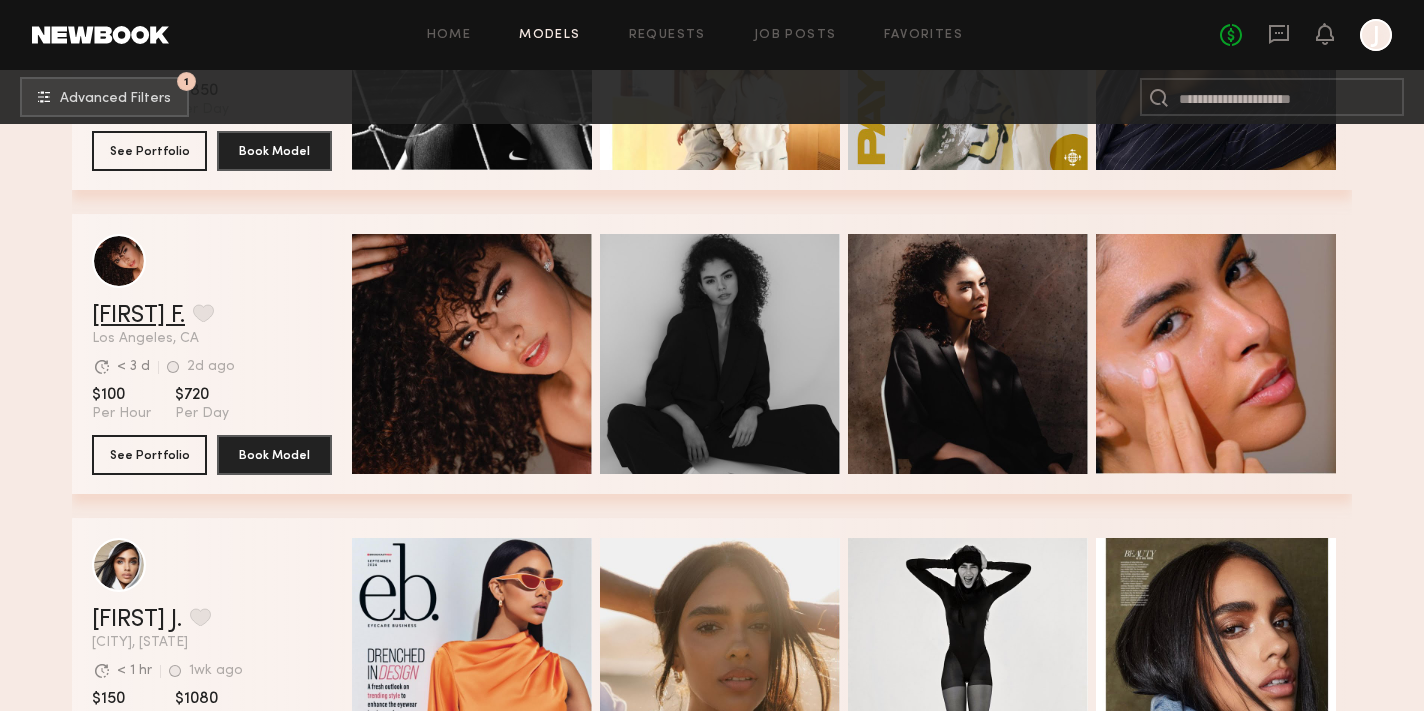 scroll, scrollTop: 2153, scrollLeft: 0, axis: vertical 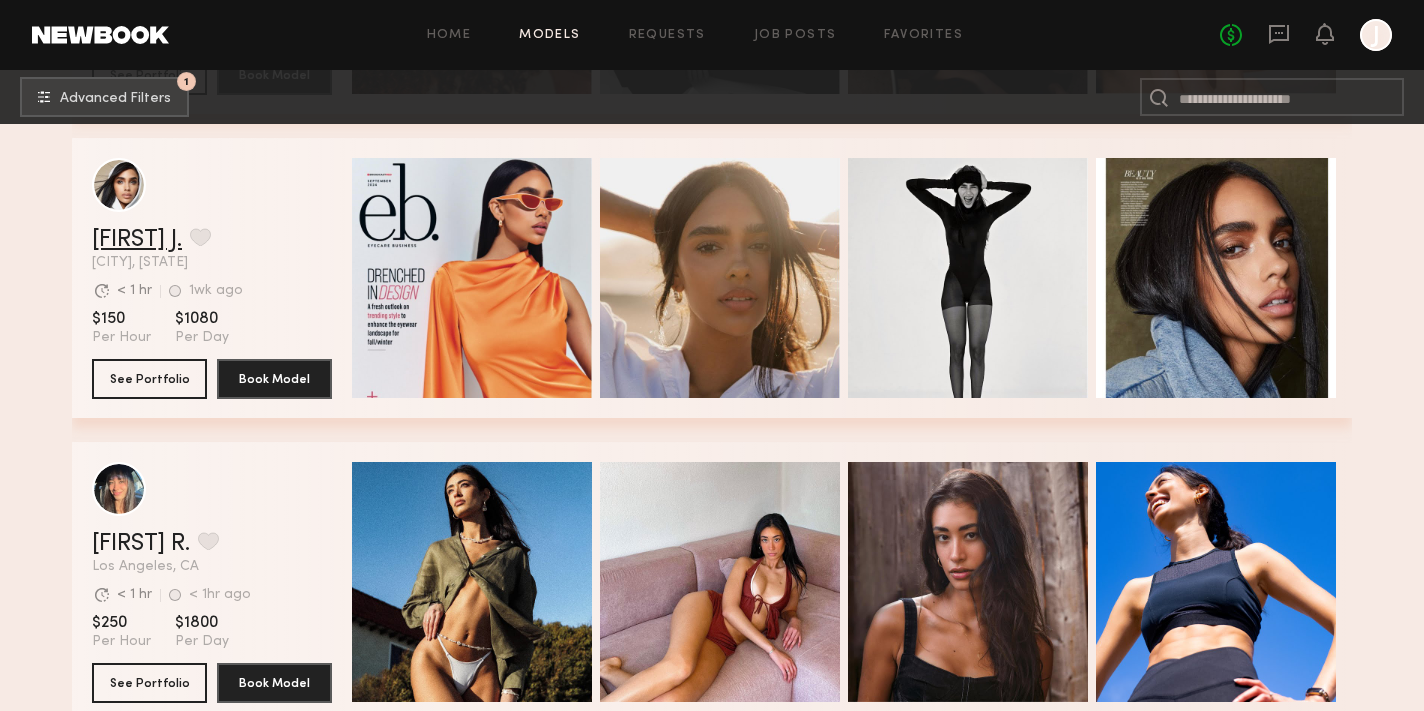 click on "Kenxis J." 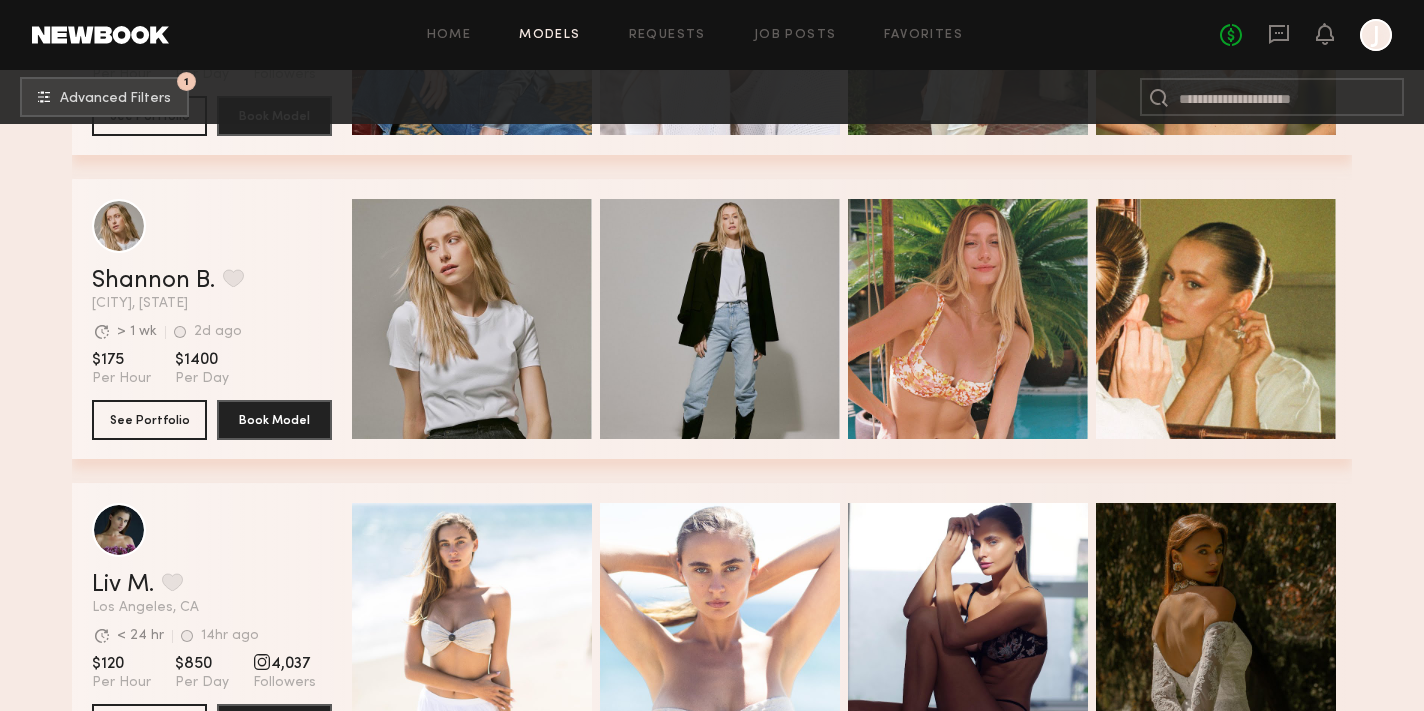 scroll, scrollTop: 4244, scrollLeft: 0, axis: vertical 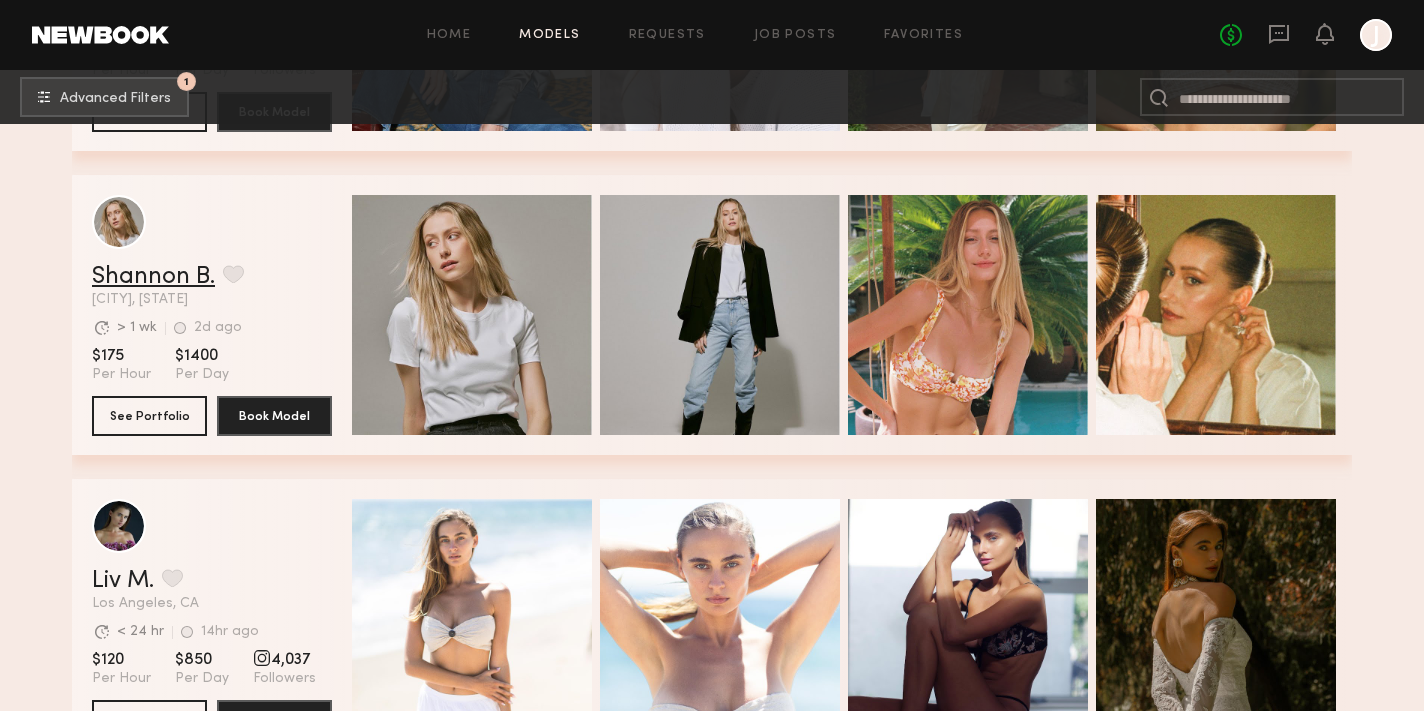 click on "Shannon B." 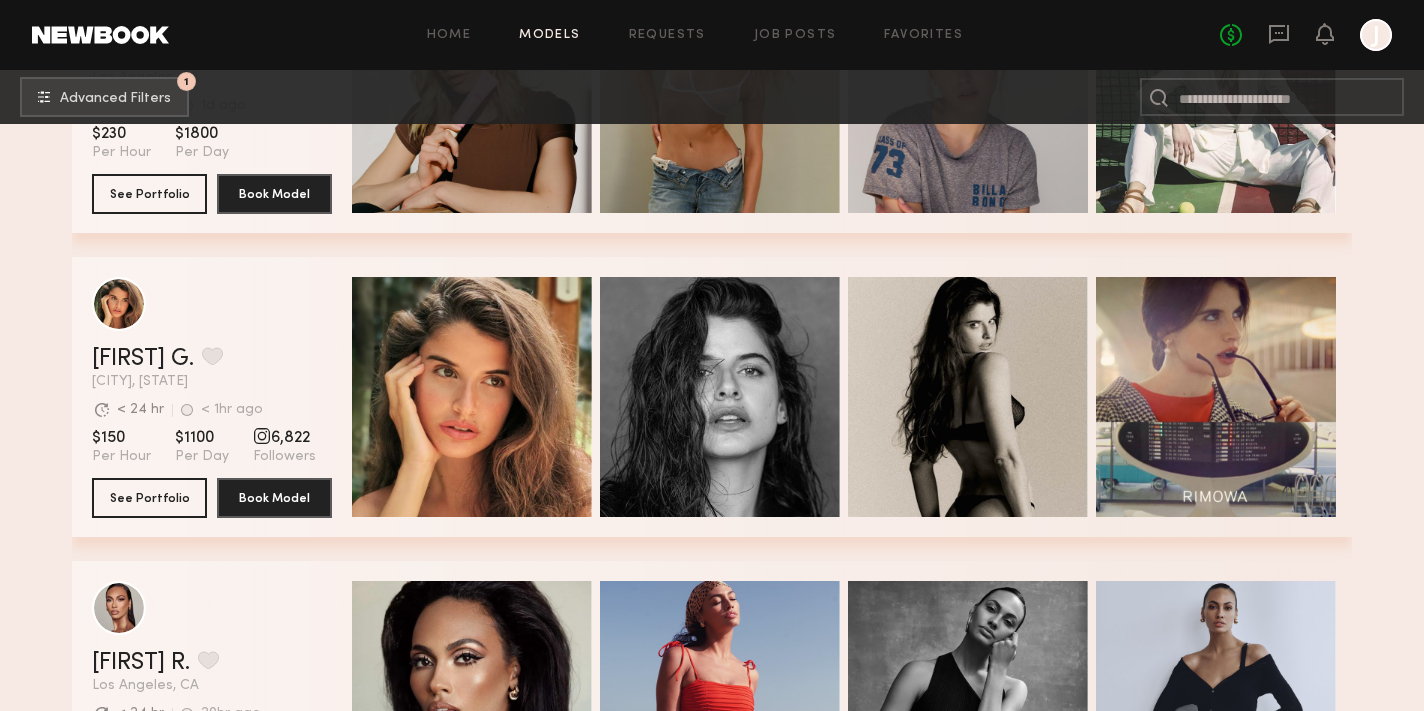 scroll, scrollTop: 6913, scrollLeft: 0, axis: vertical 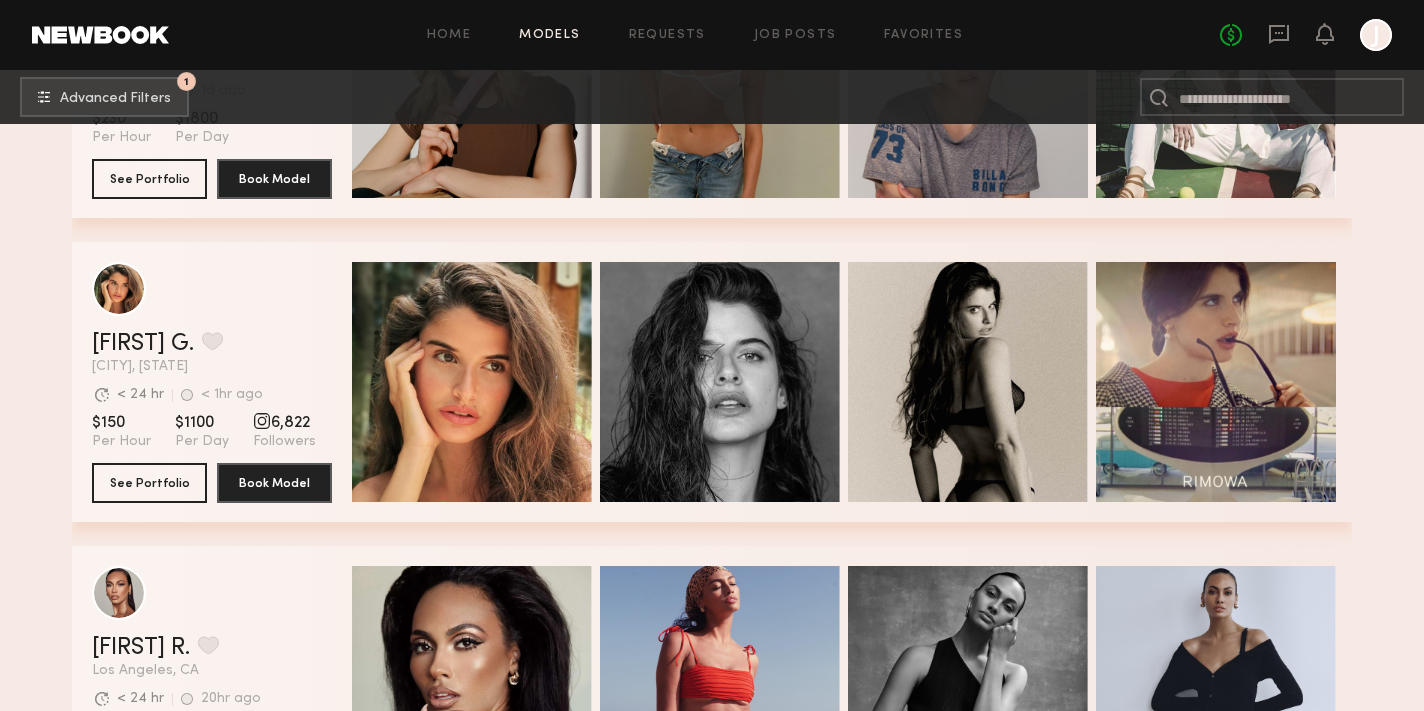 click on "Manuela G. Favorite New York City, NY Avg. request  response time < 24 hr < 1hr ago Last Online View Portfolio" 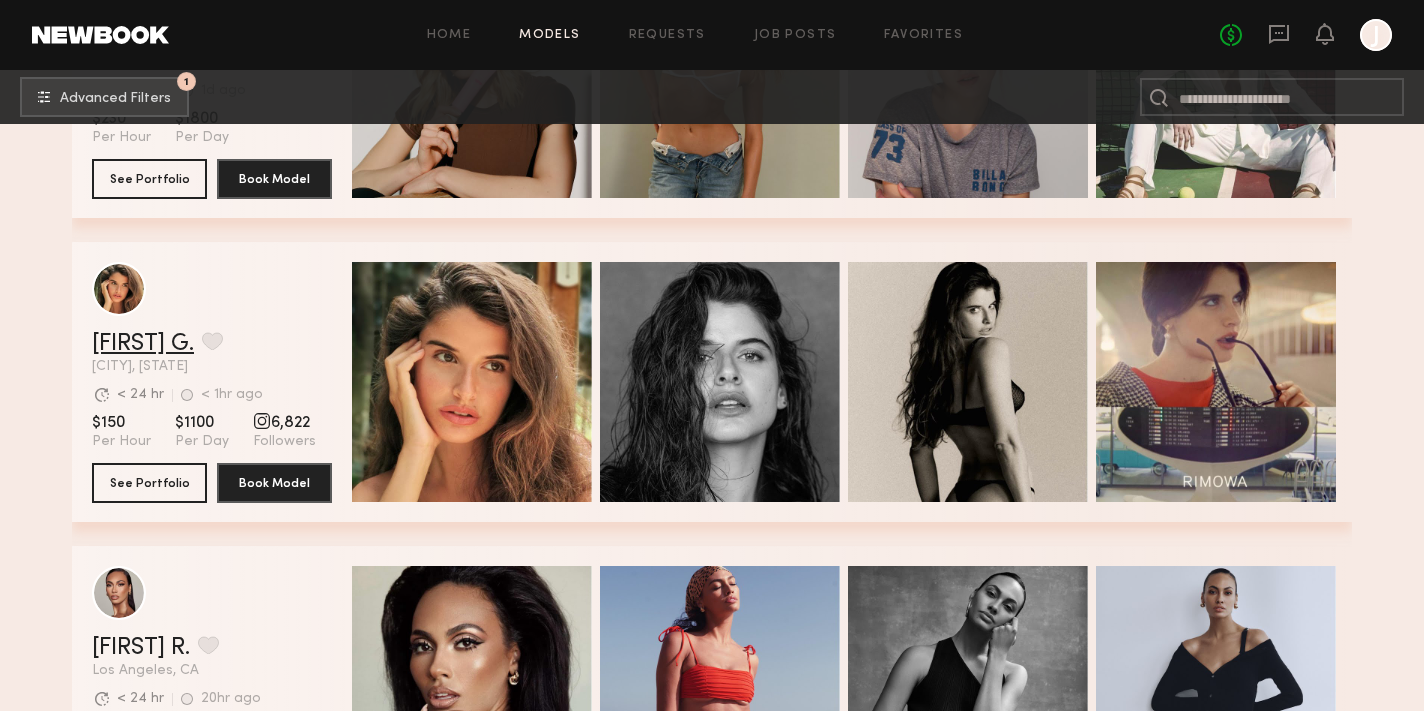 click on "Manuela G." 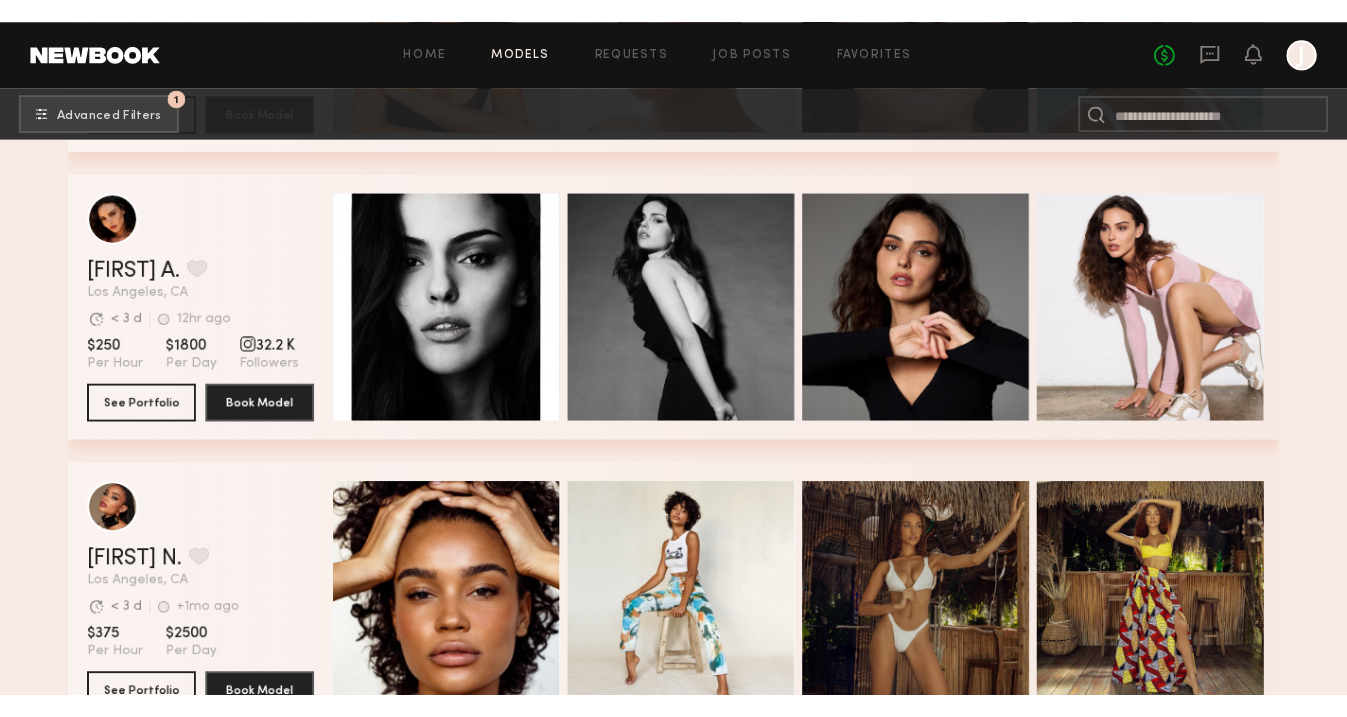 scroll, scrollTop: 9415, scrollLeft: 0, axis: vertical 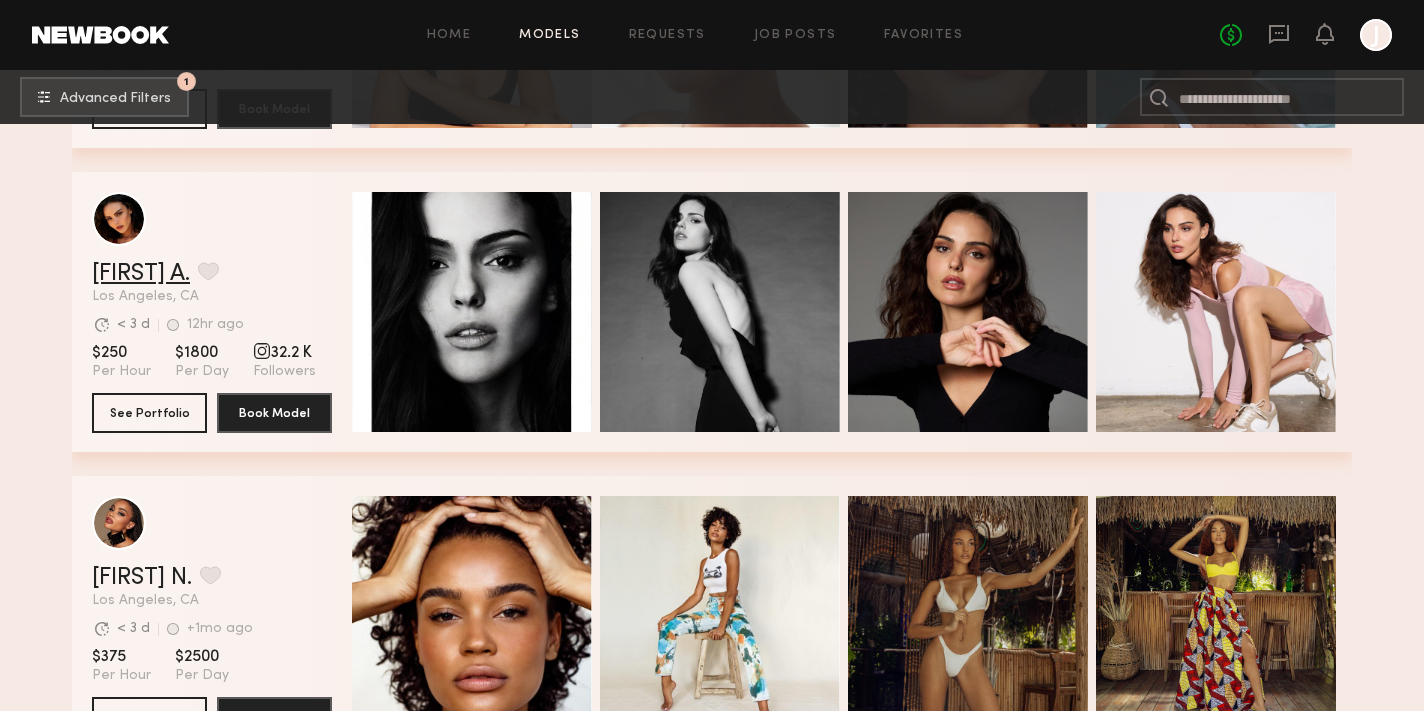 click on "[FIRST] [LAST]" 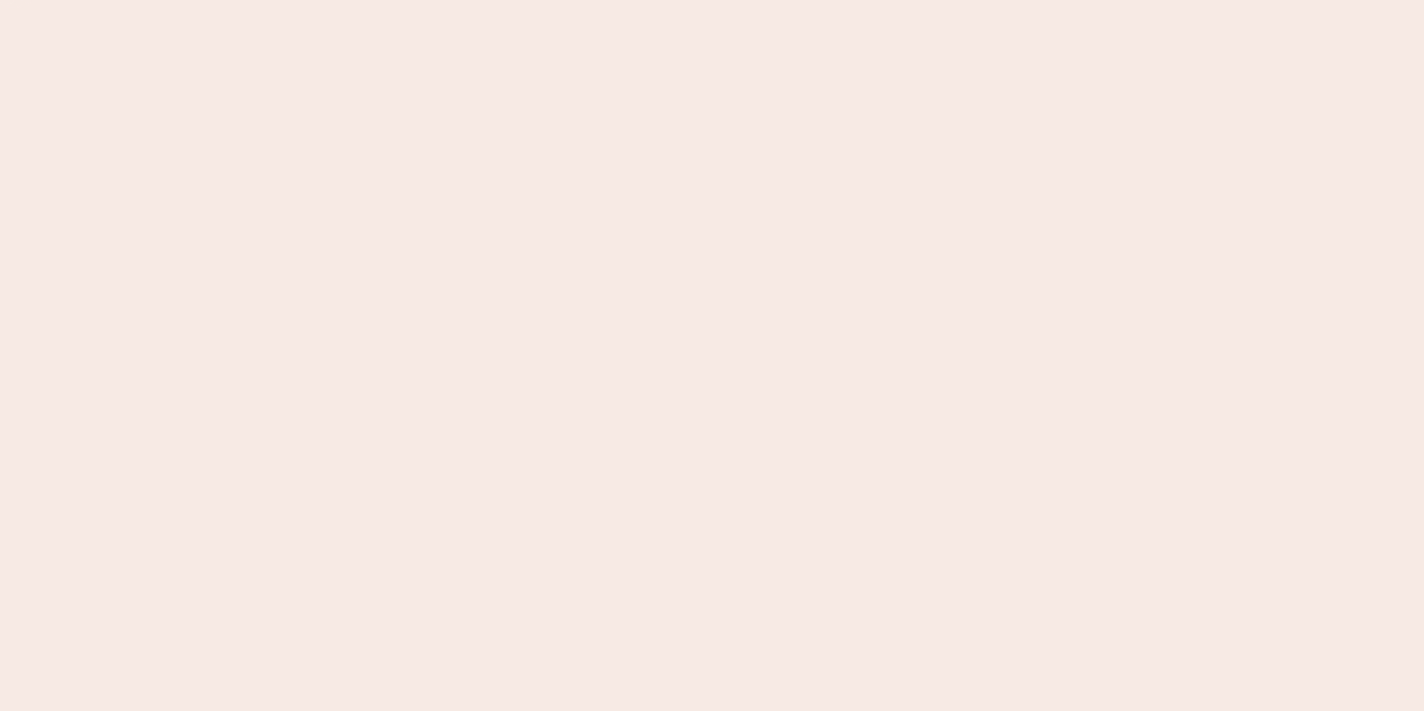 scroll, scrollTop: 0, scrollLeft: 0, axis: both 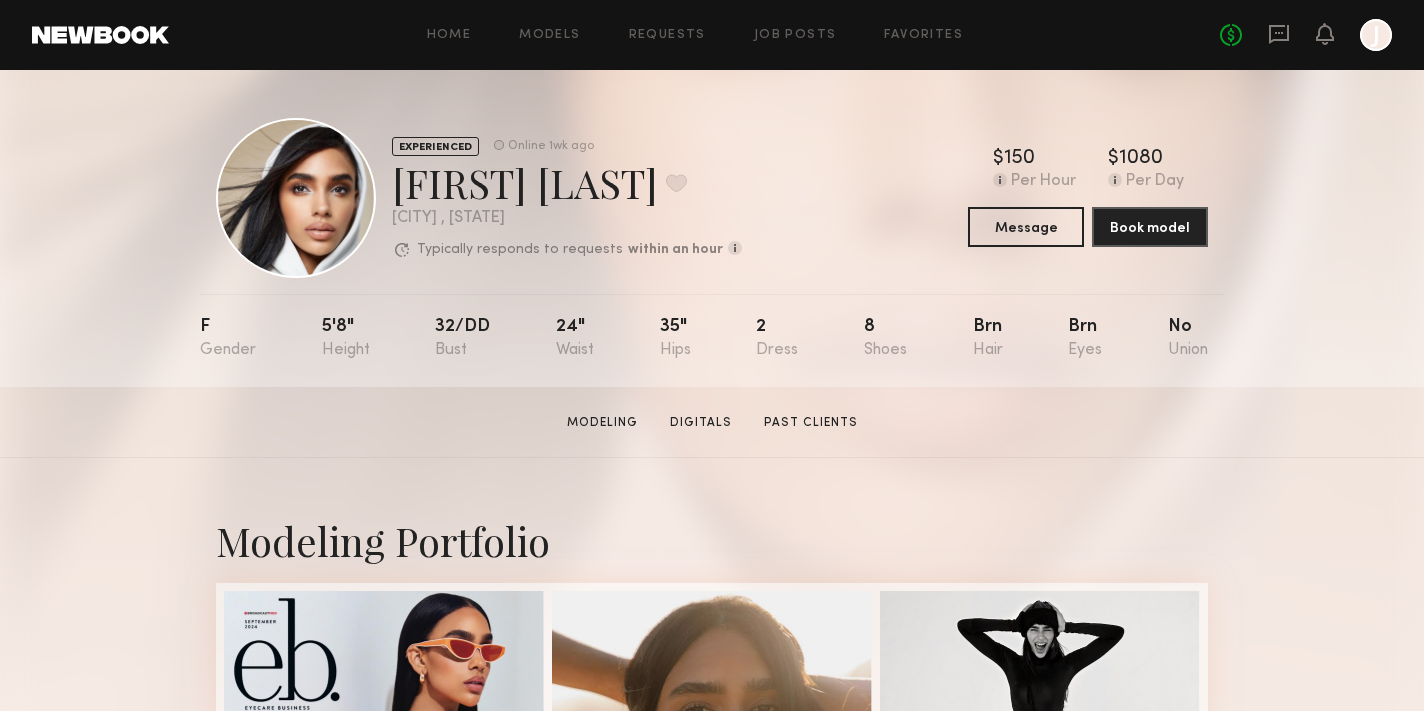 click on "Kenxis J.  Modeling   Digitals   Past Clients   Message   Book Model" 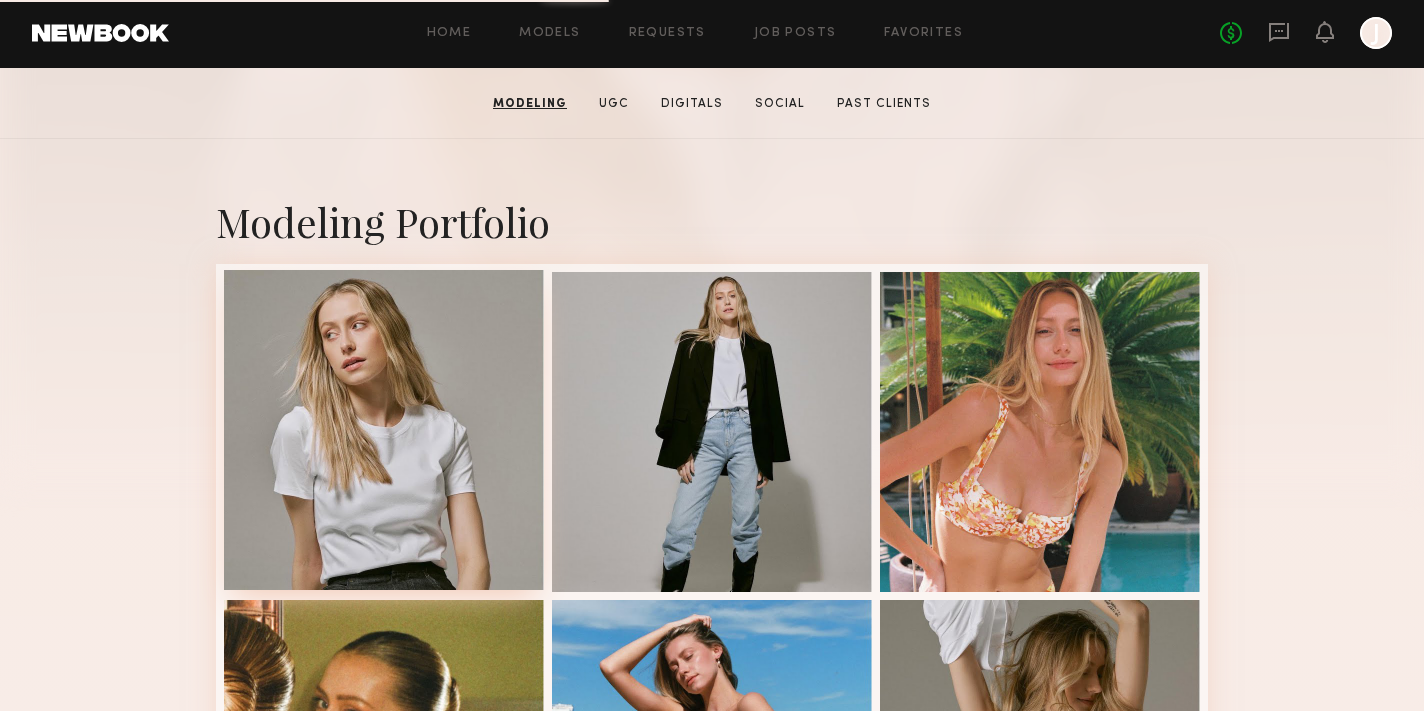 scroll, scrollTop: 0, scrollLeft: 0, axis: both 